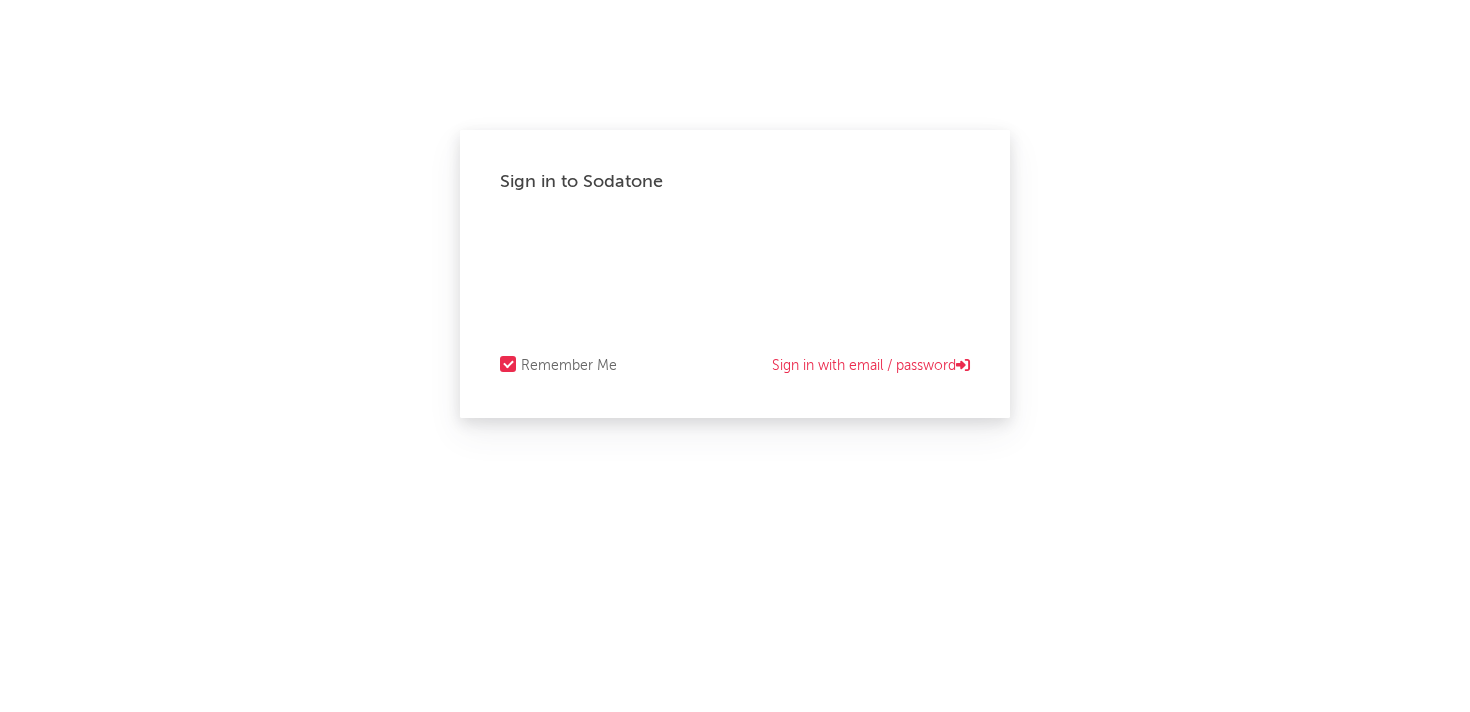 scroll, scrollTop: 0, scrollLeft: 0, axis: both 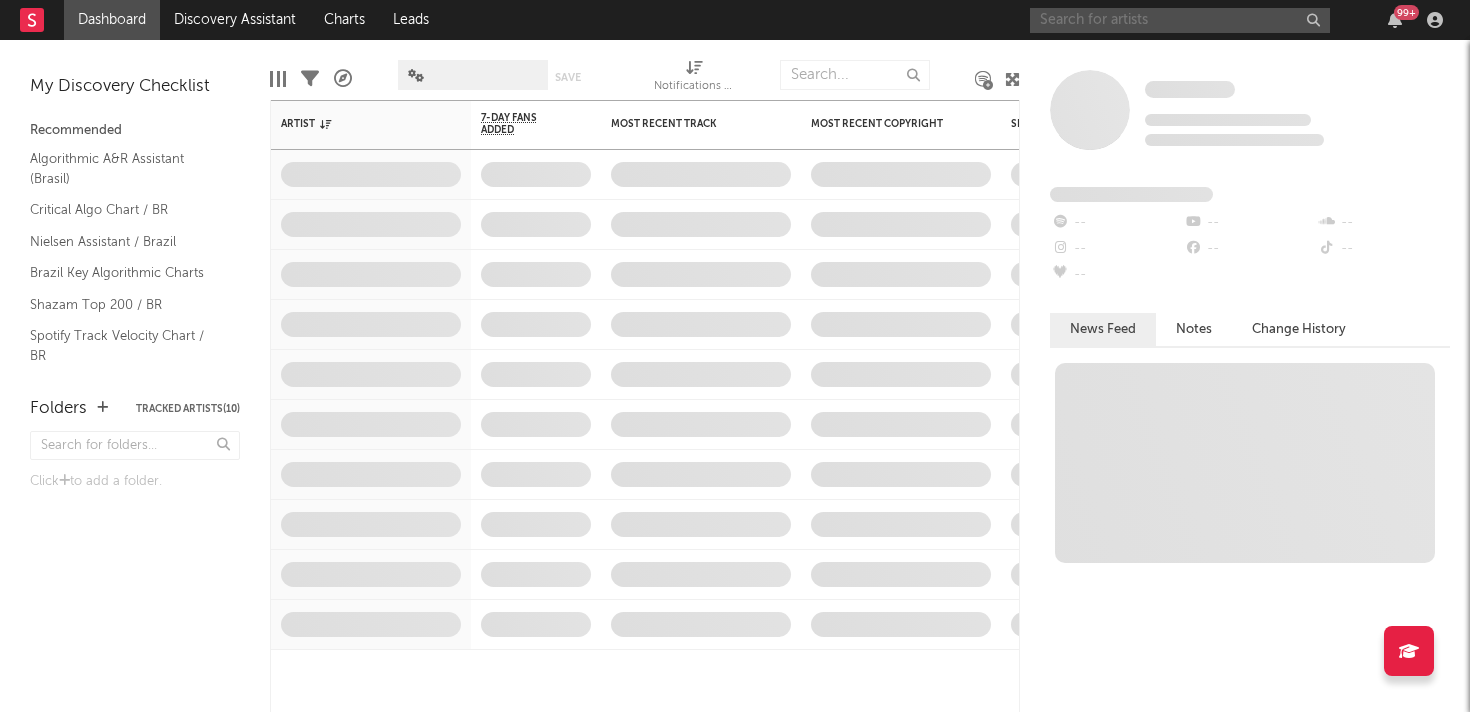 click at bounding box center [1180, 20] 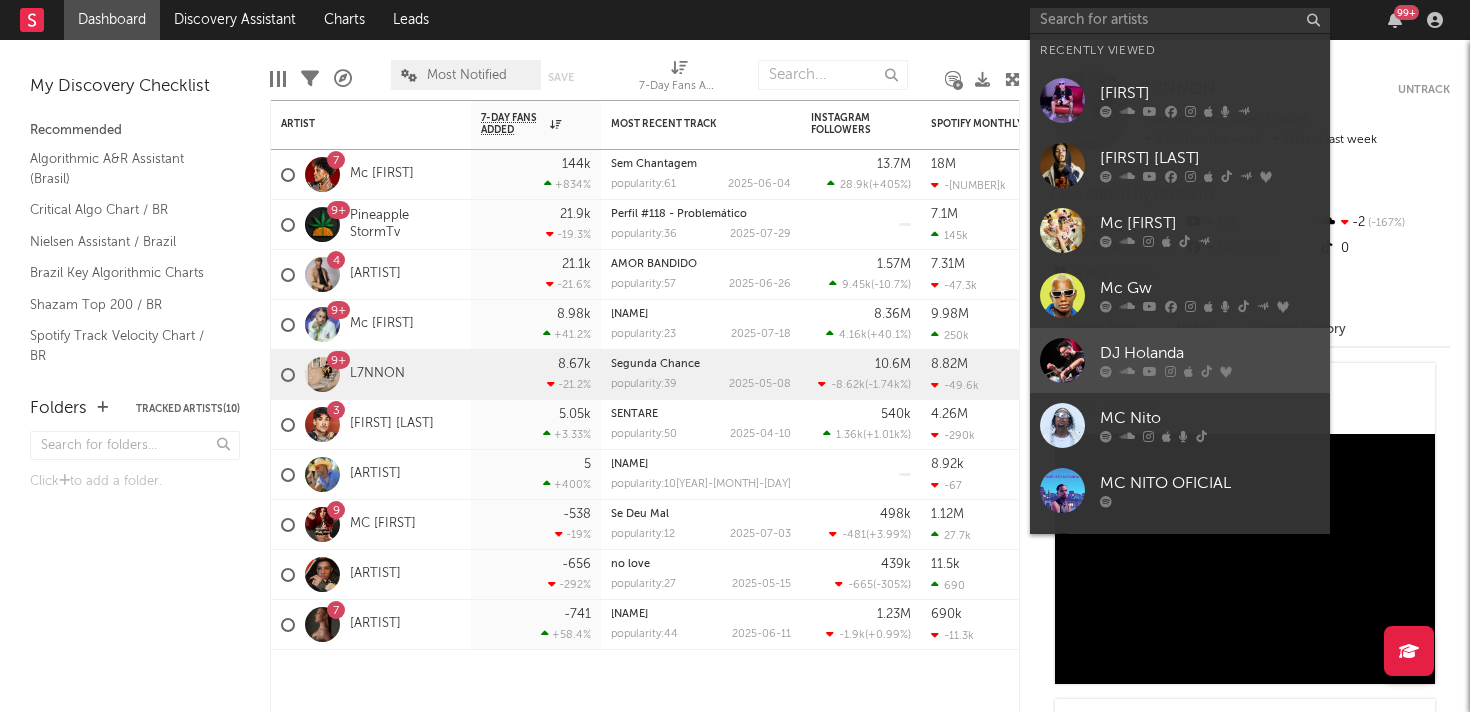 click at bounding box center [1062, 360] 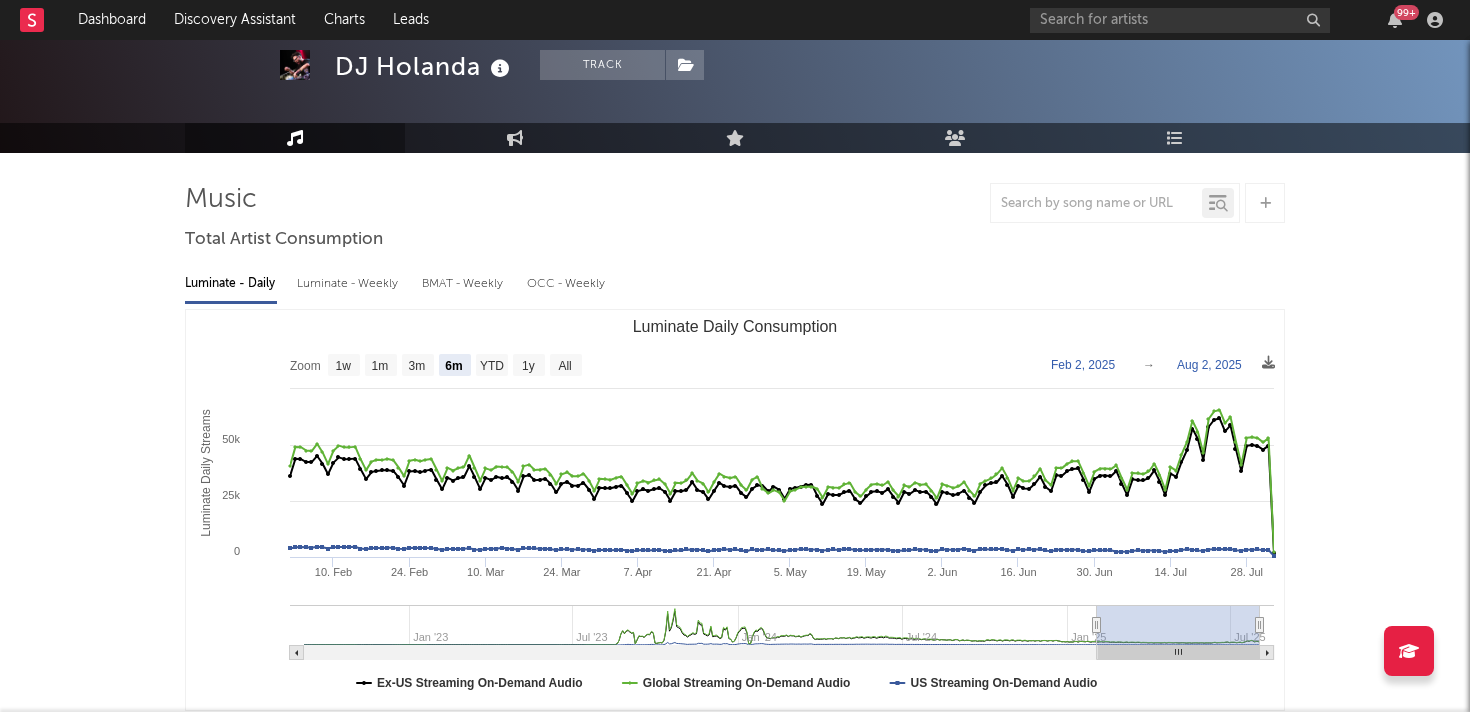 scroll, scrollTop: 89, scrollLeft: 0, axis: vertical 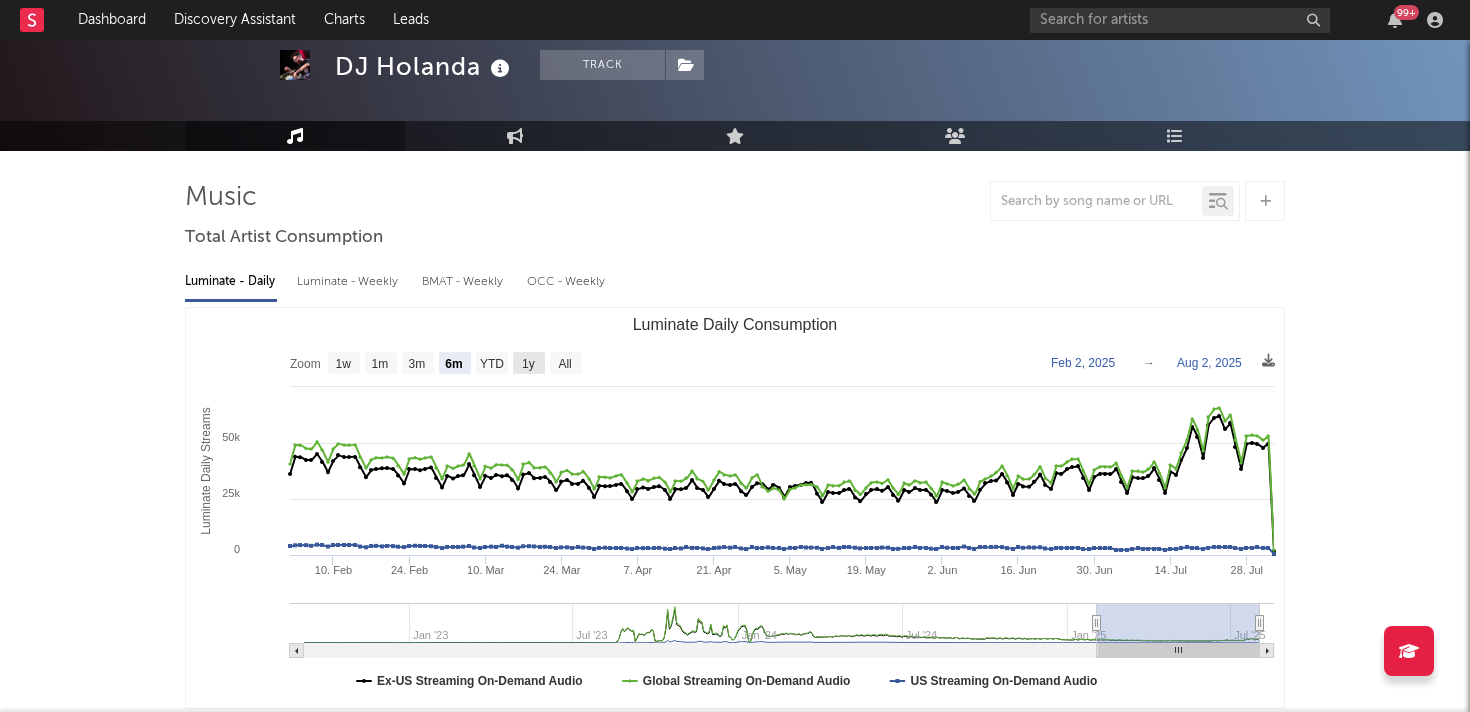 click on "1y" 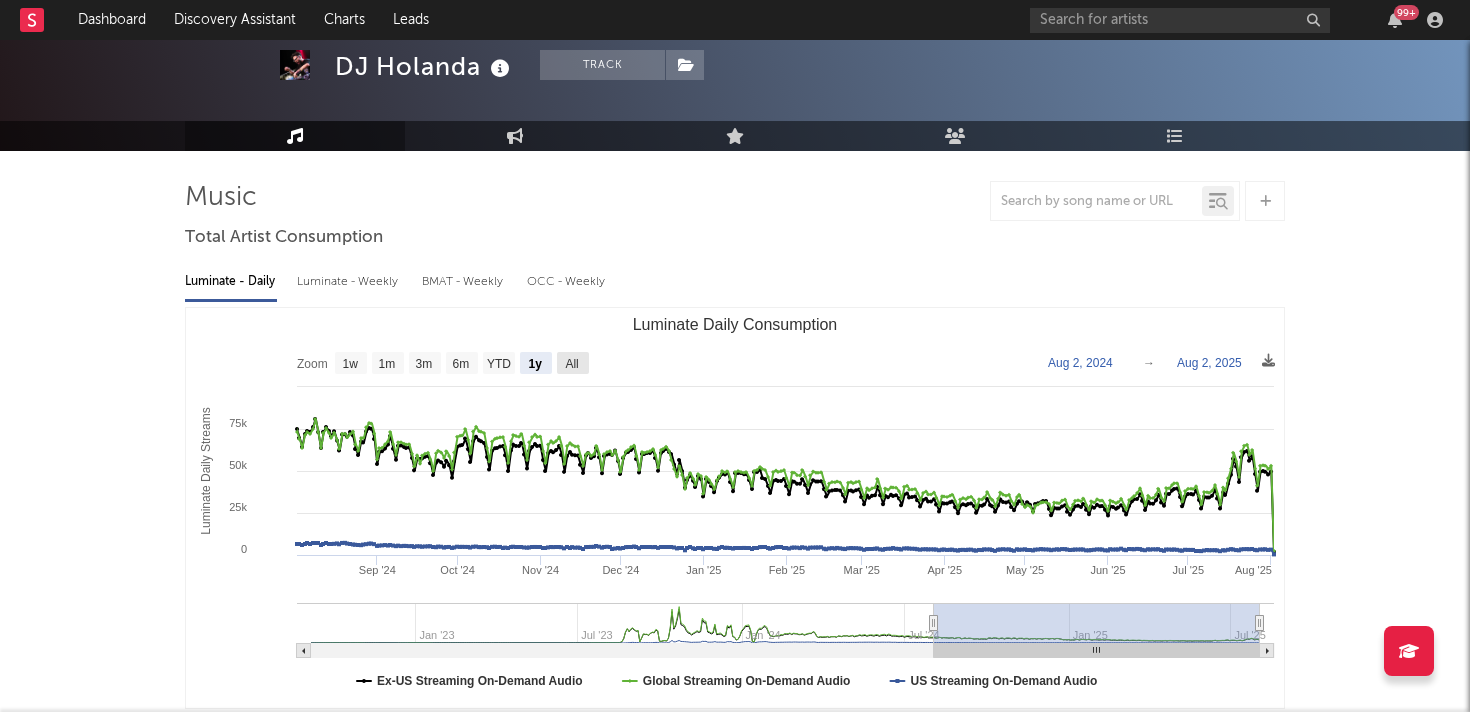 click on "All" 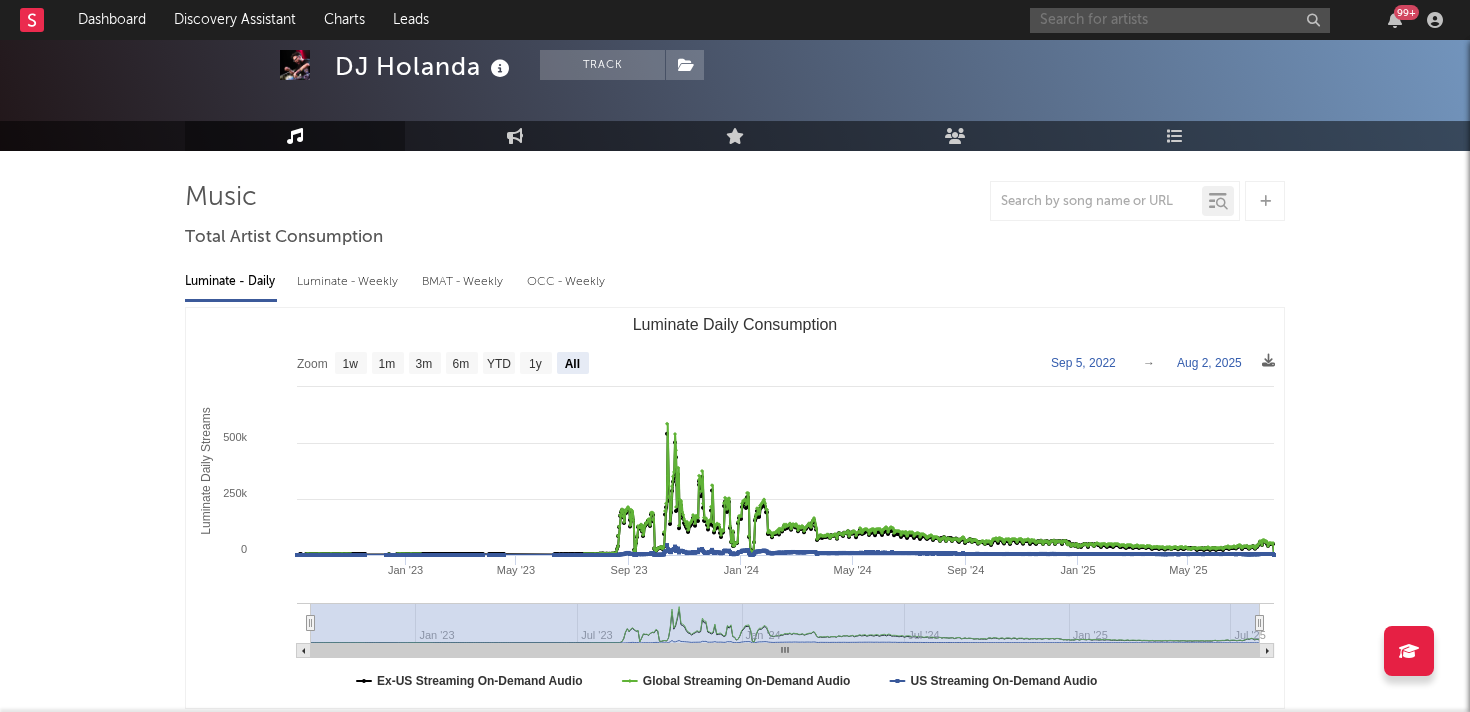 click at bounding box center (1180, 20) 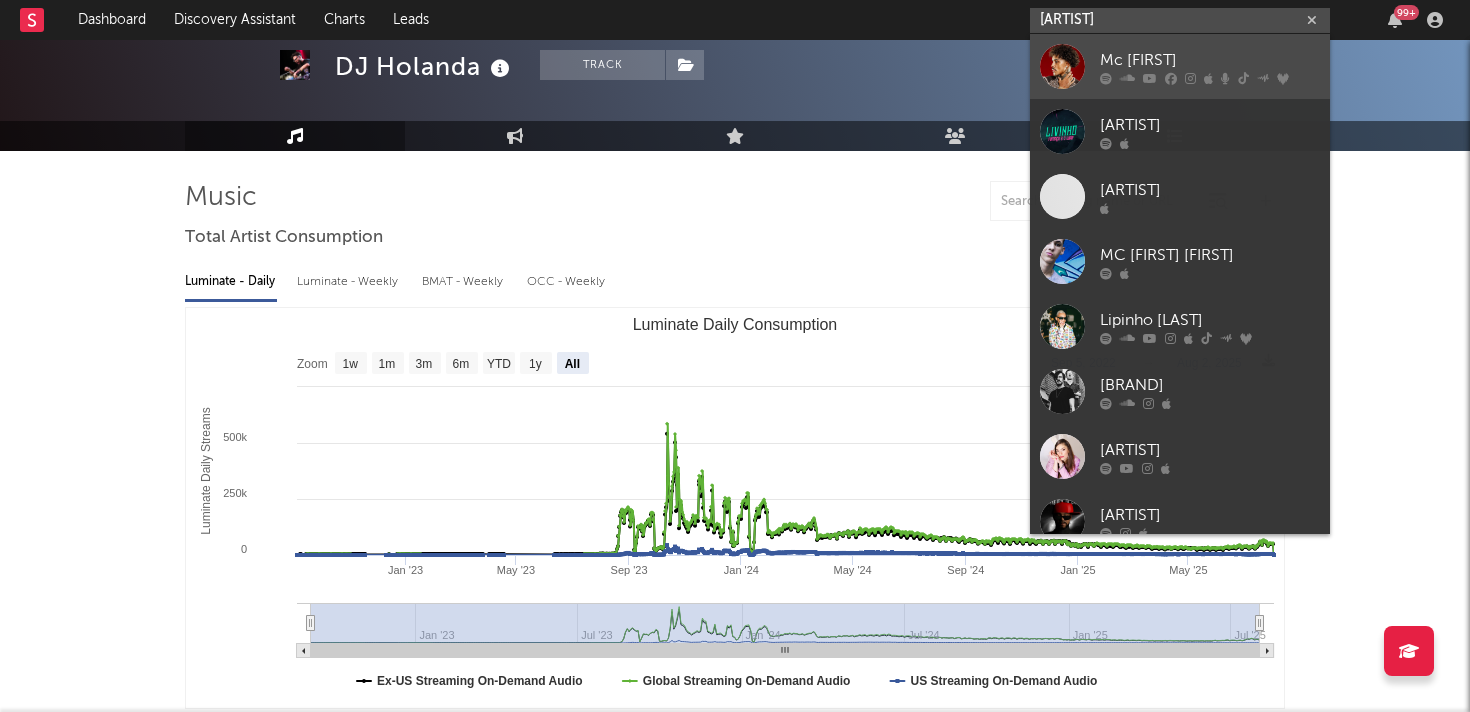 type on "[ARTIST]" 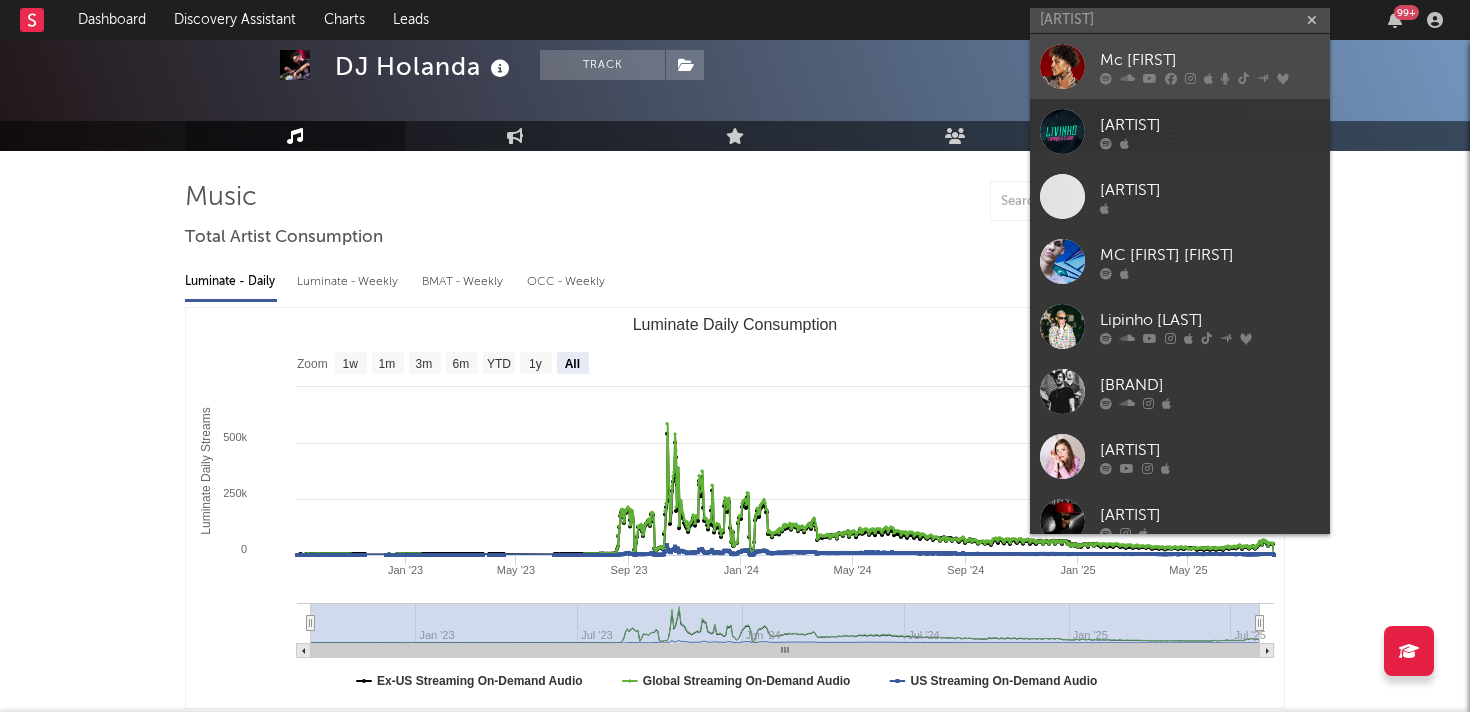 click at bounding box center [1062, 66] 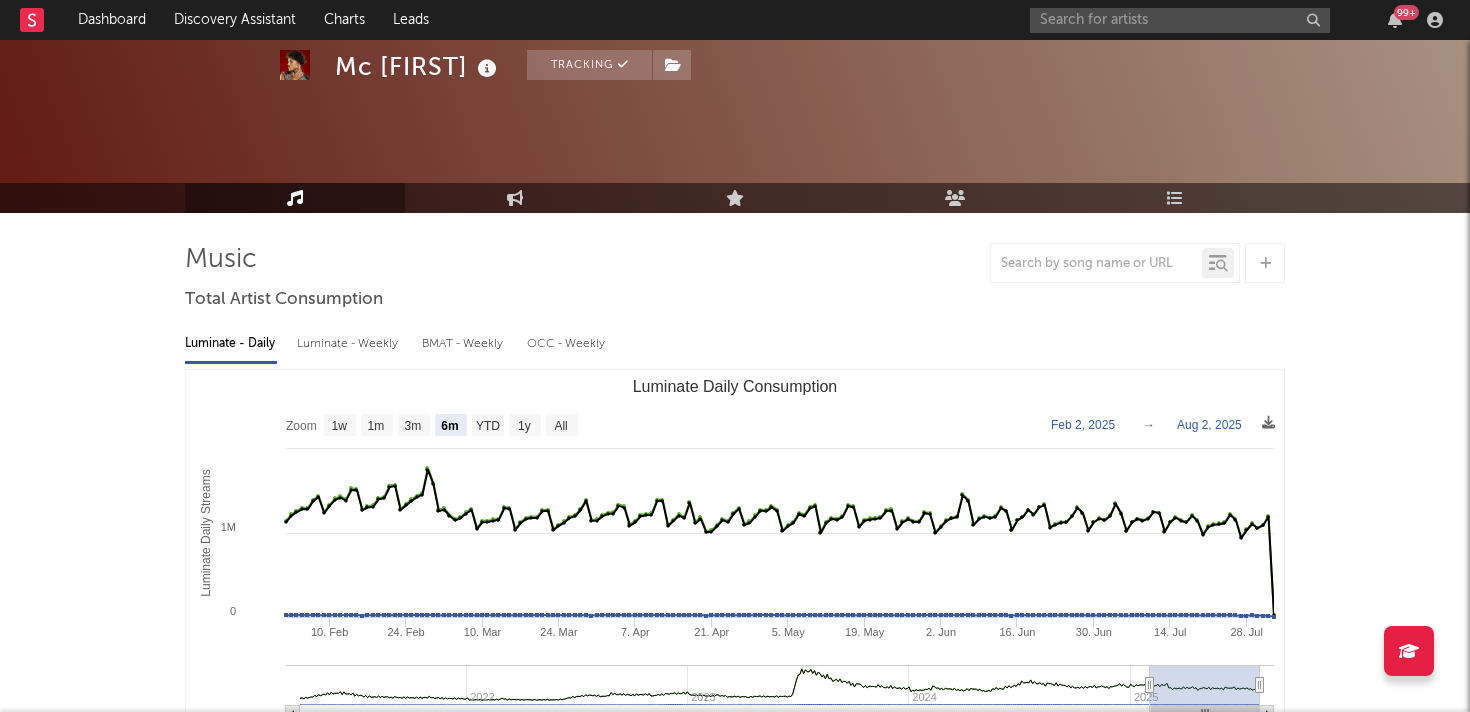 scroll, scrollTop: 93, scrollLeft: 0, axis: vertical 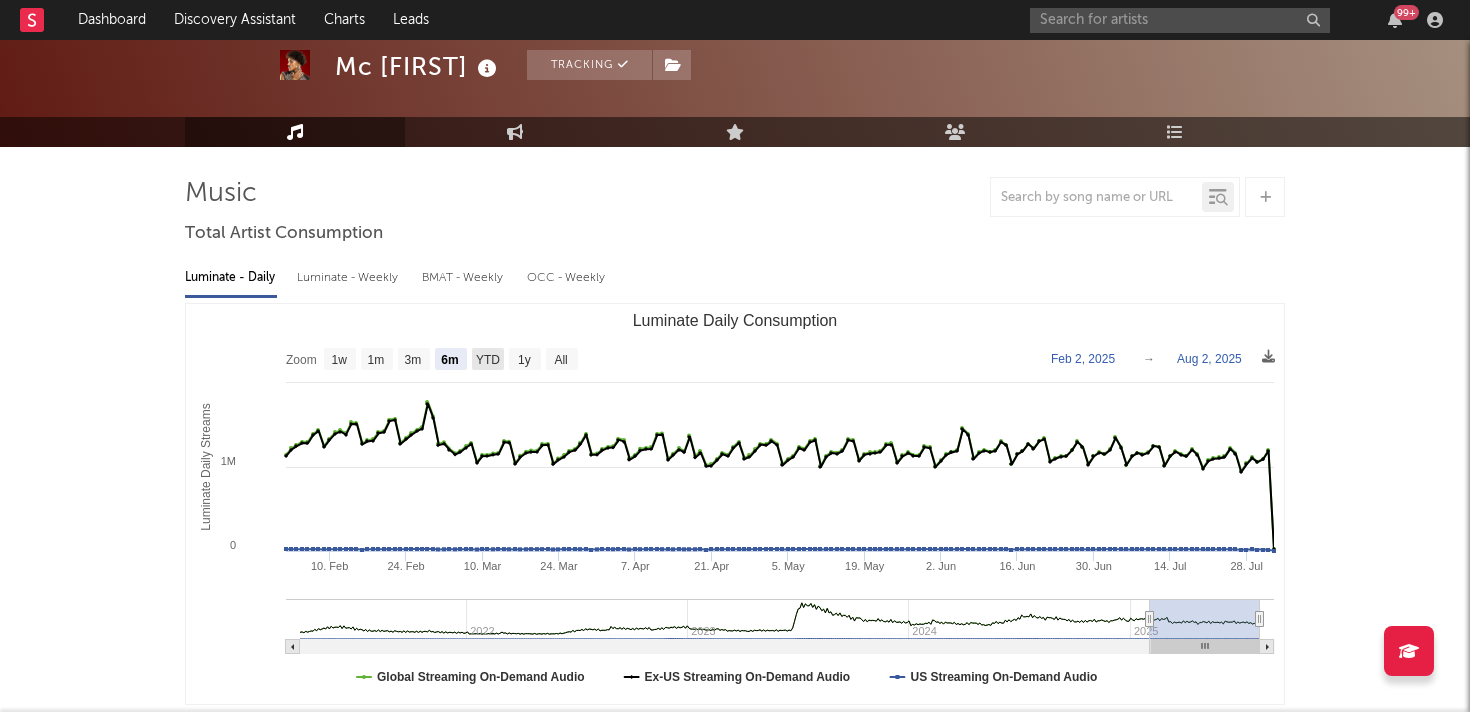 click on "YTD" 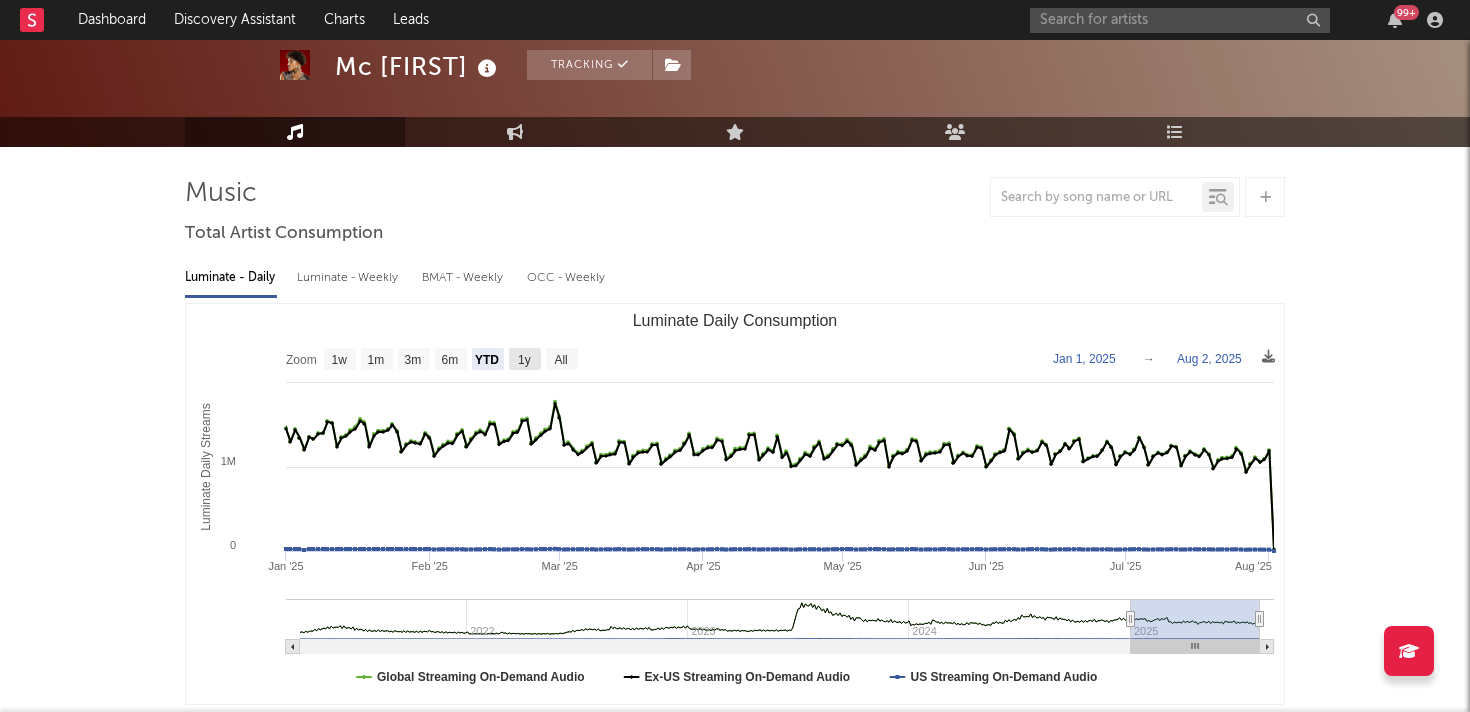 click on "1y" 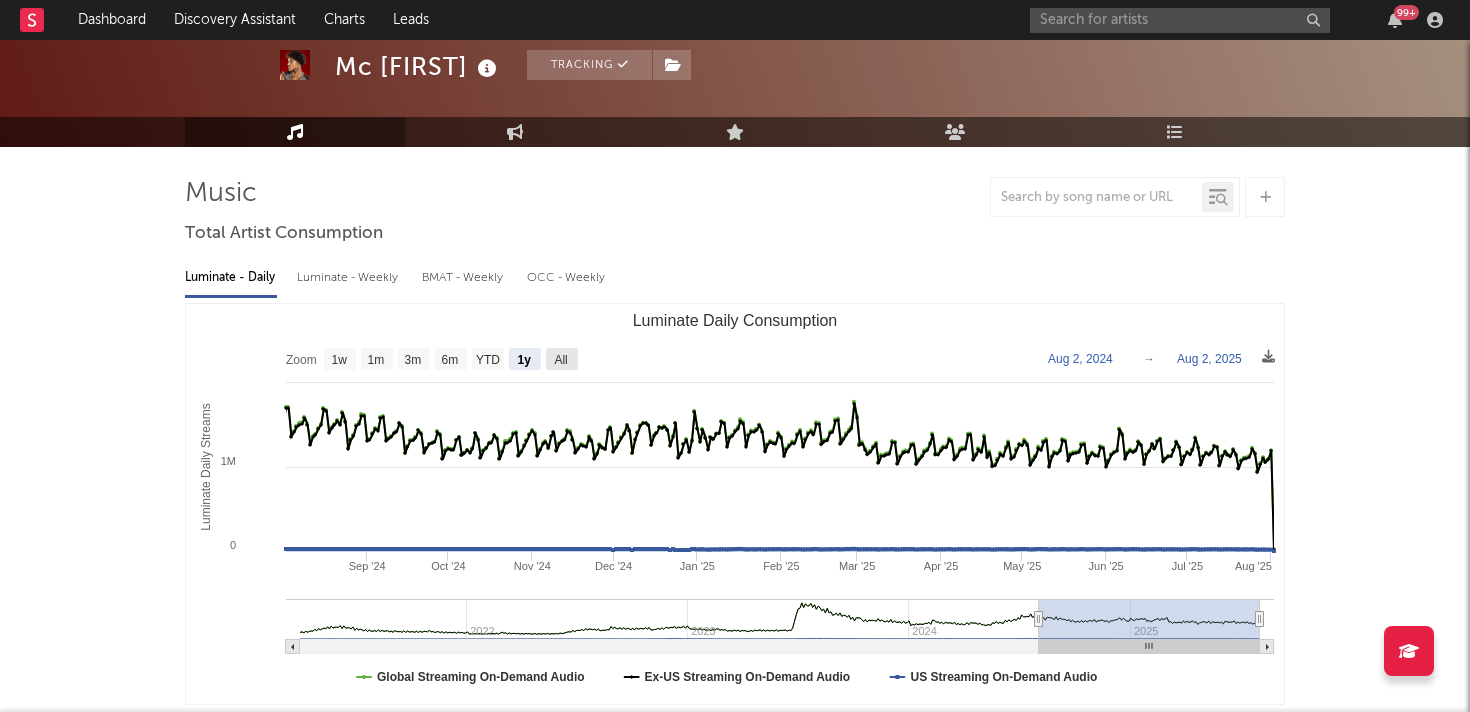 click on "All" 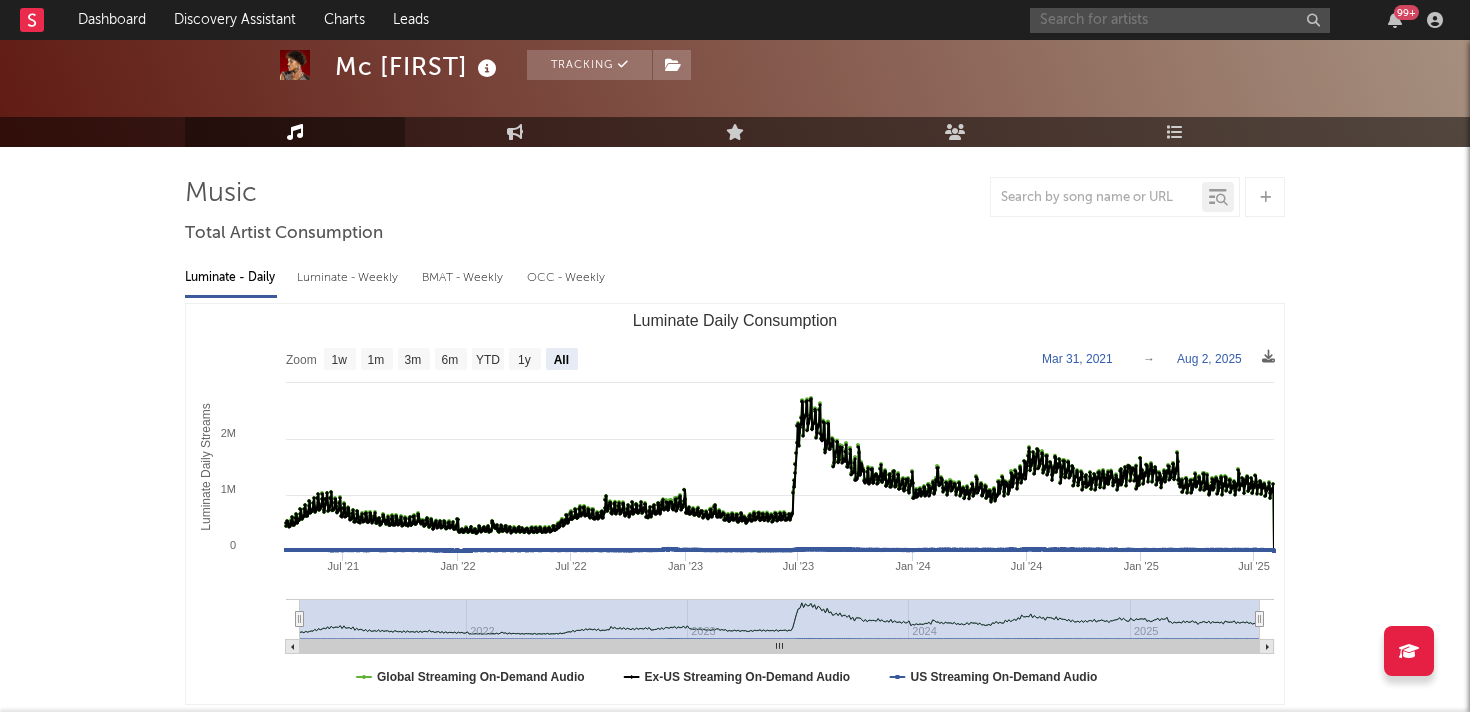 click at bounding box center [1180, 20] 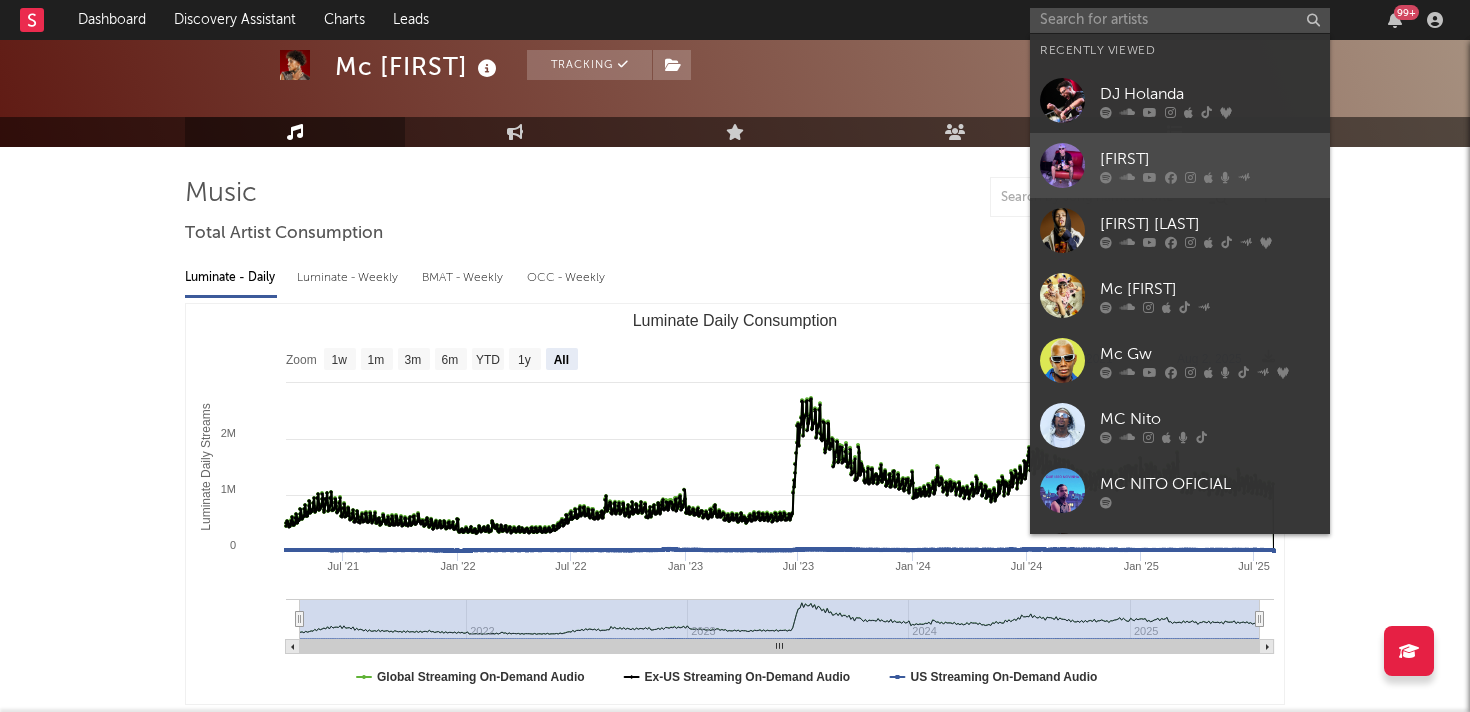 click at bounding box center (1062, 165) 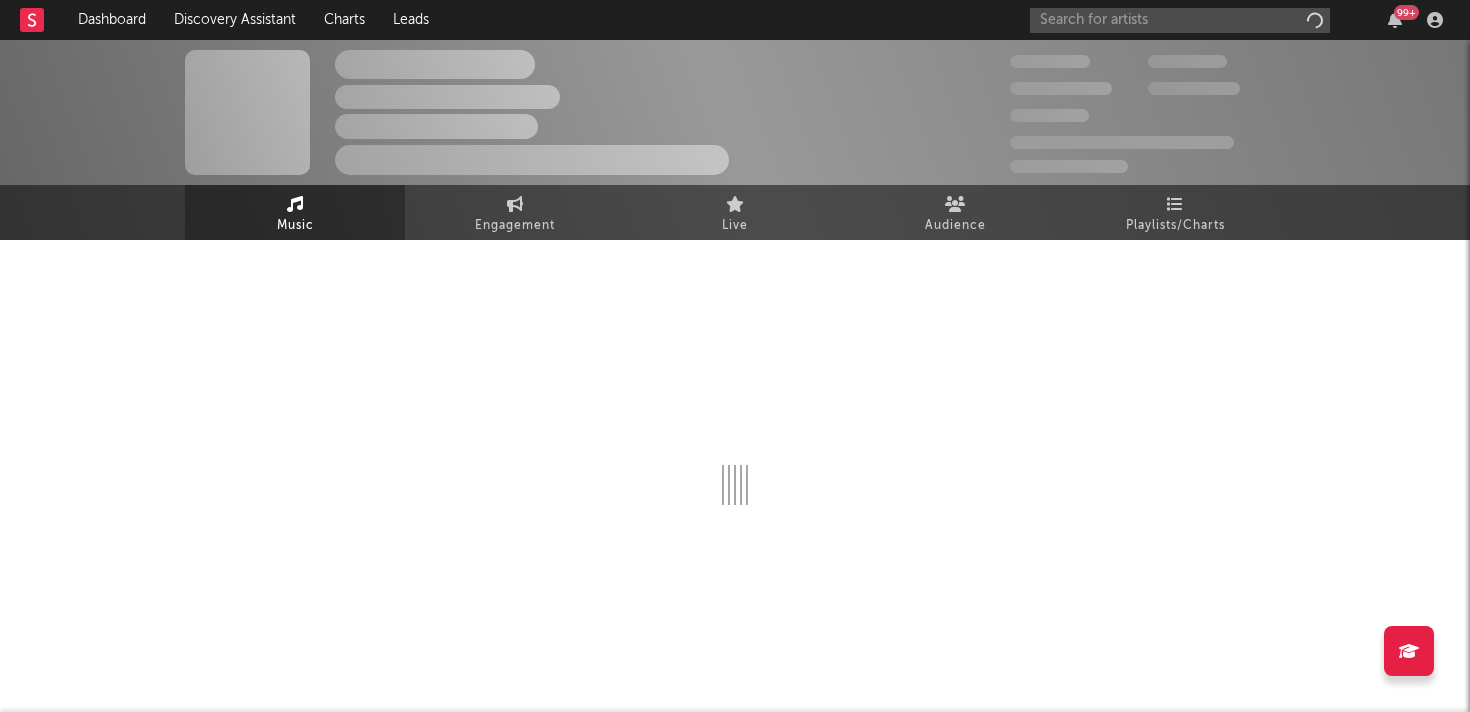 scroll, scrollTop: 0, scrollLeft: 0, axis: both 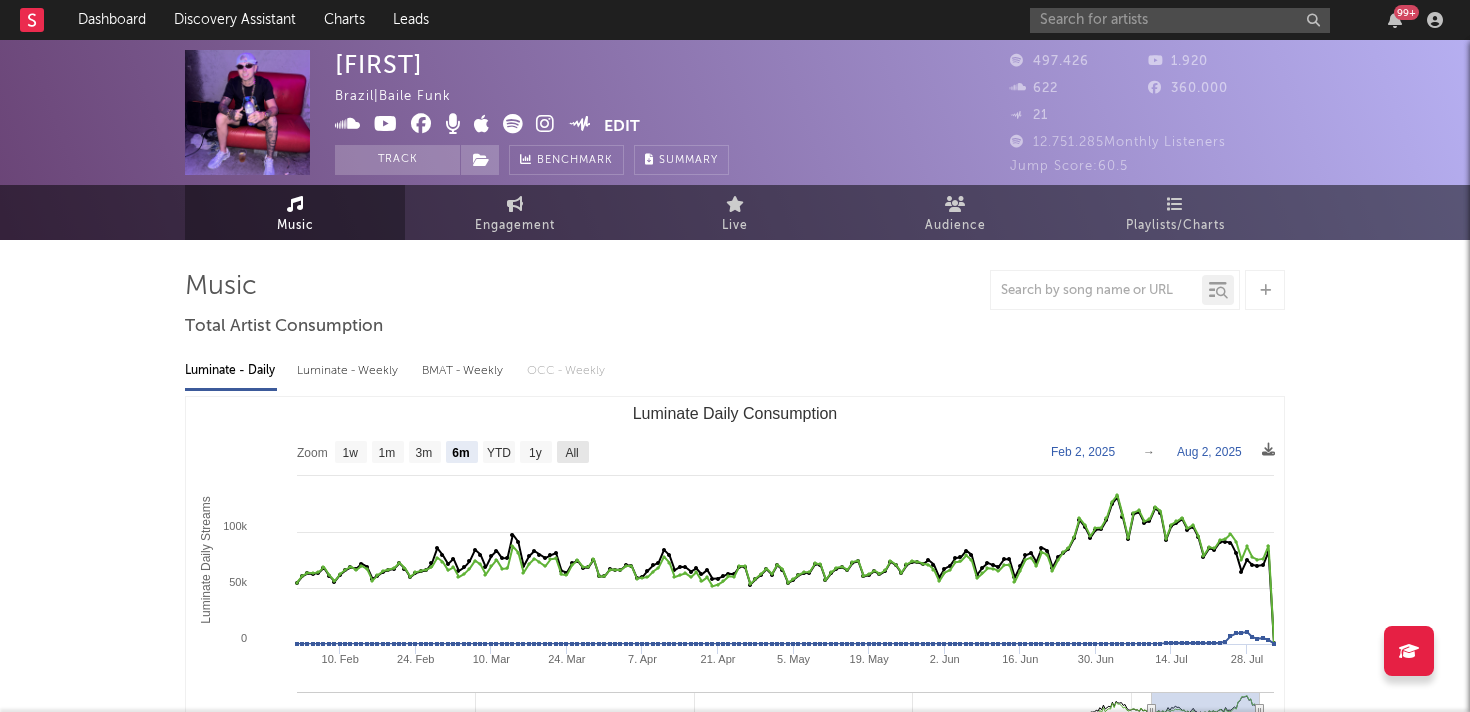 click on "All" 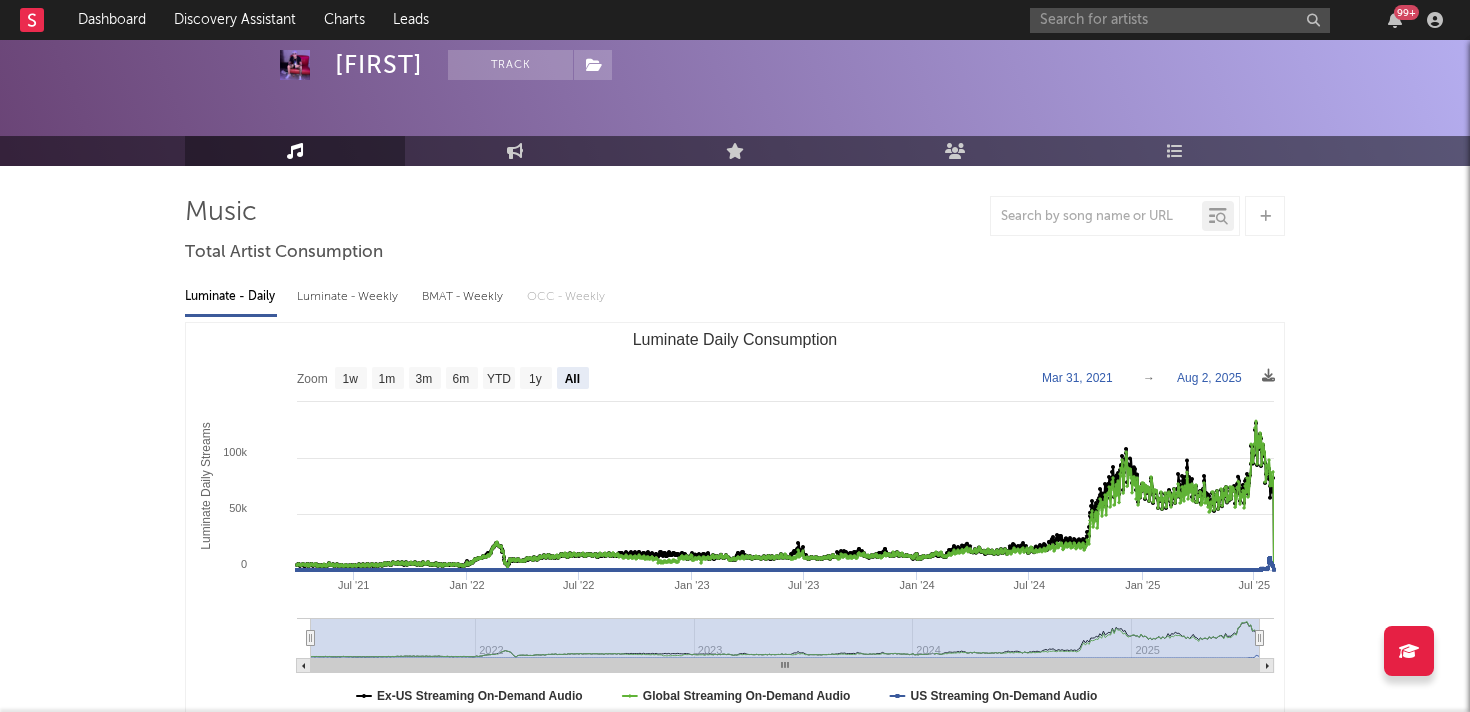 scroll, scrollTop: 0, scrollLeft: 0, axis: both 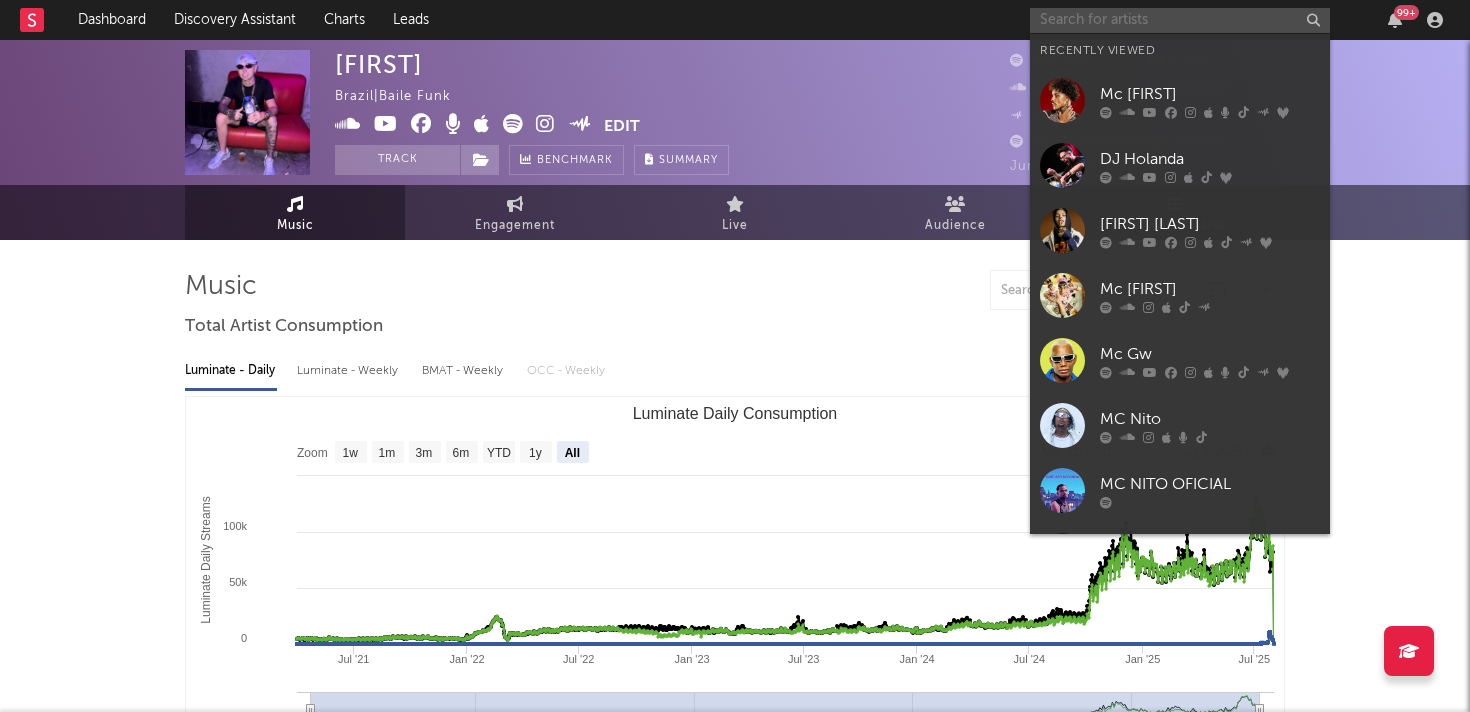 click at bounding box center (1180, 20) 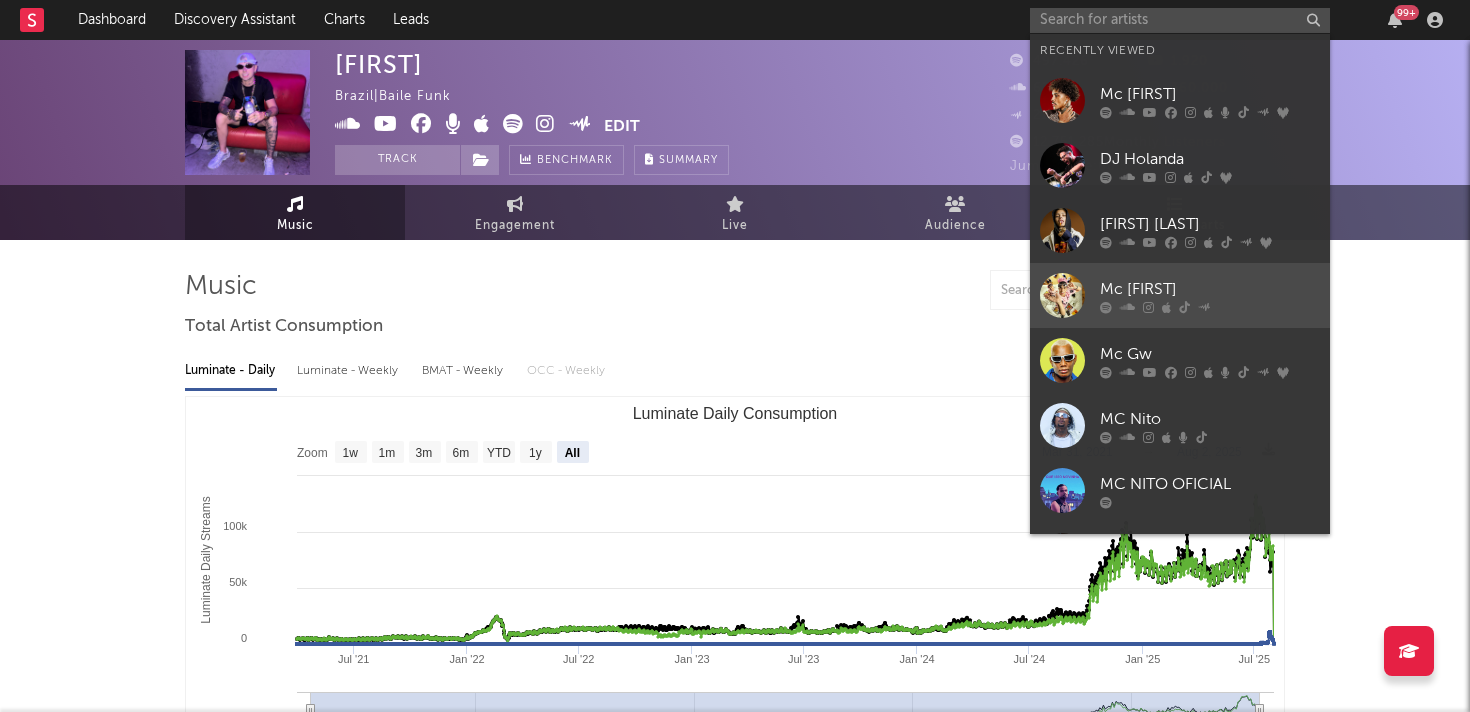 click at bounding box center [1062, 295] 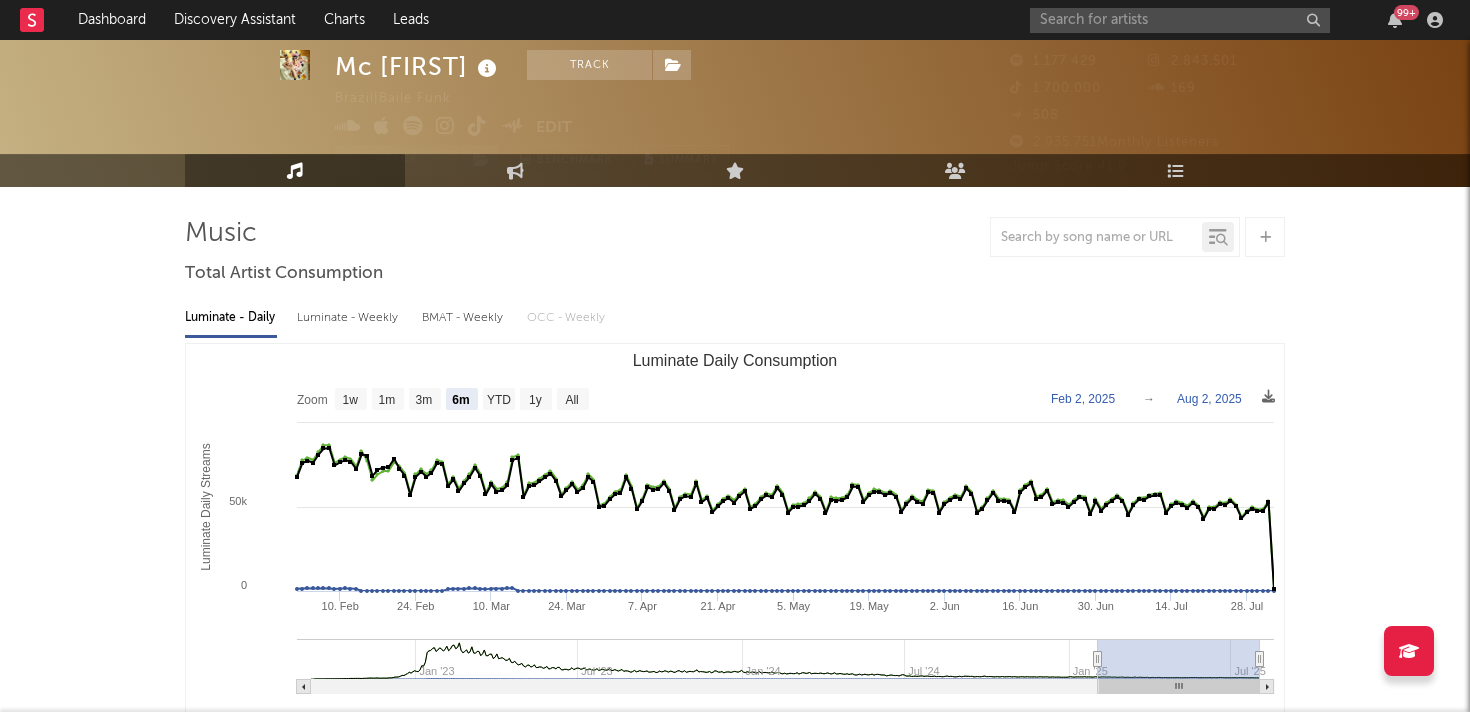 scroll, scrollTop: 52, scrollLeft: 0, axis: vertical 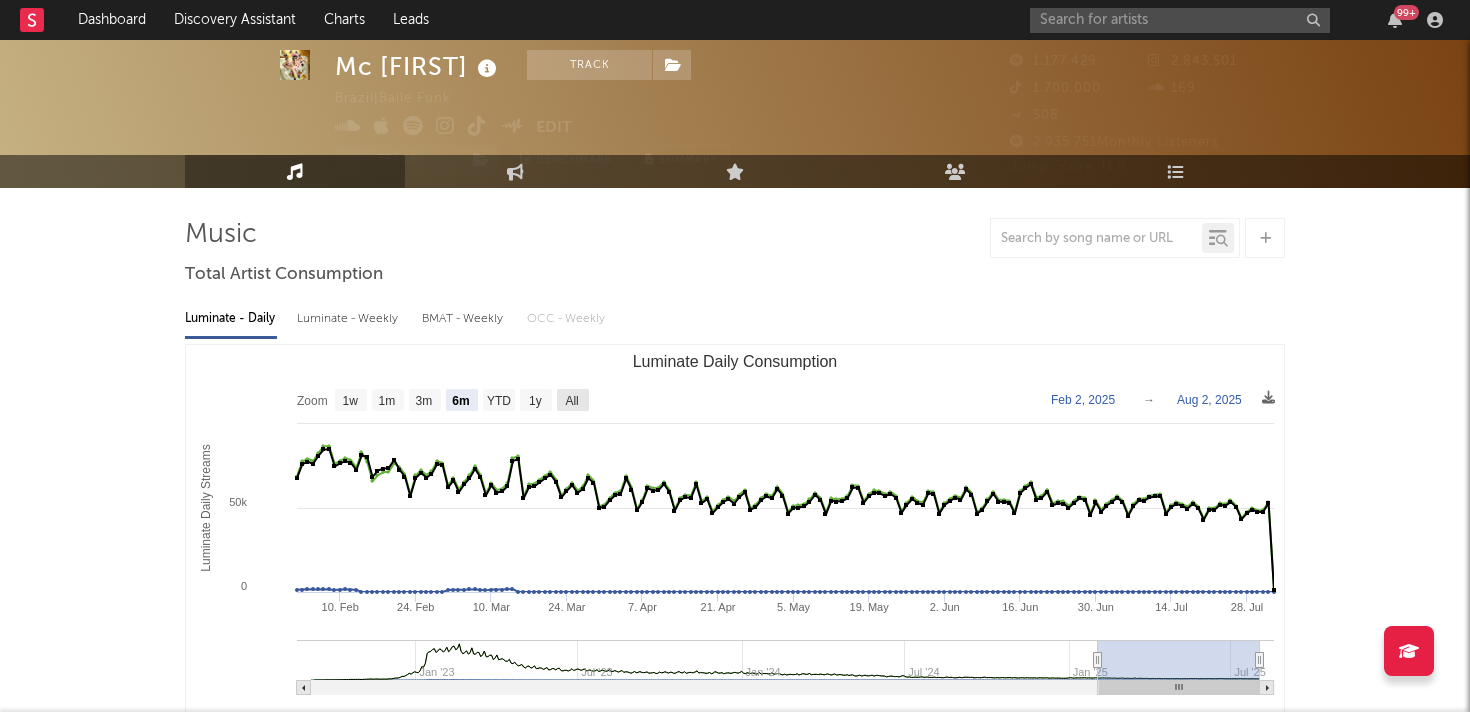 click on "All" 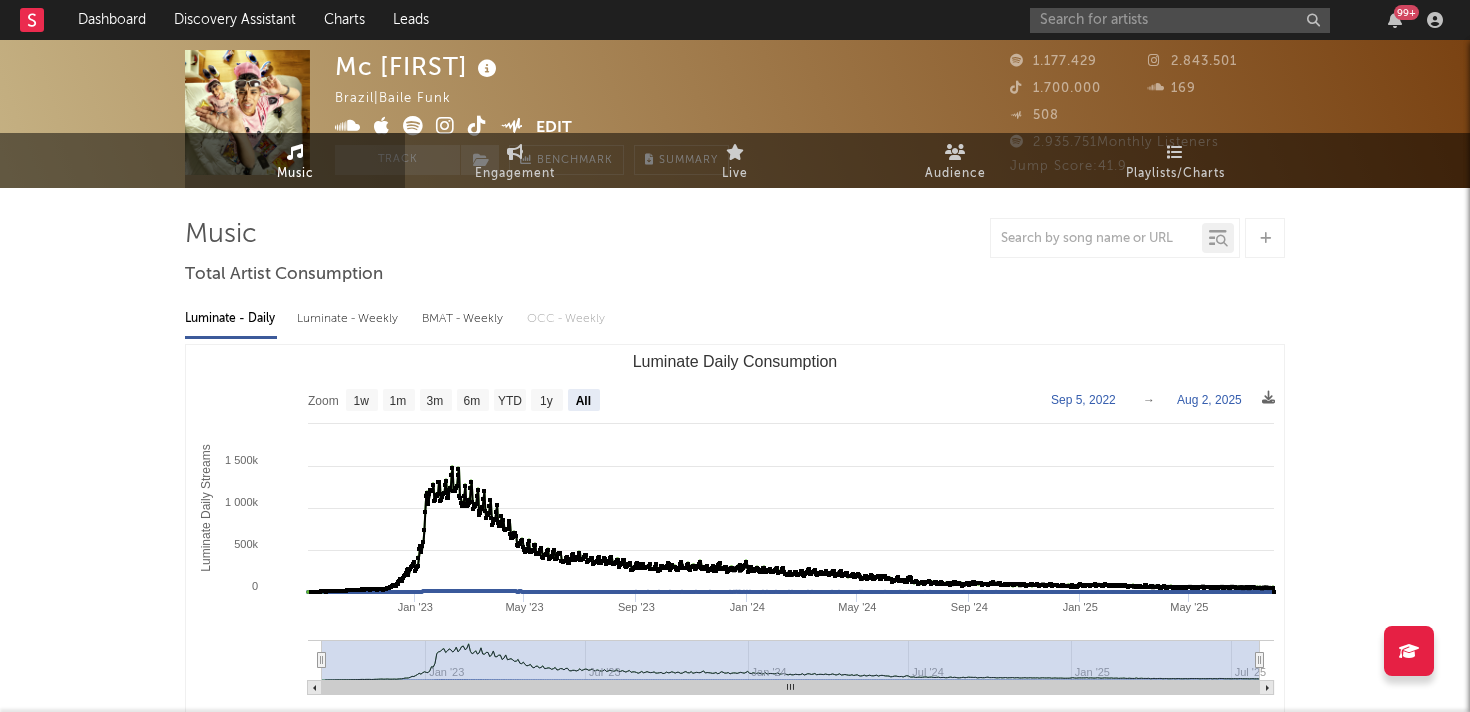 scroll, scrollTop: 0, scrollLeft: 0, axis: both 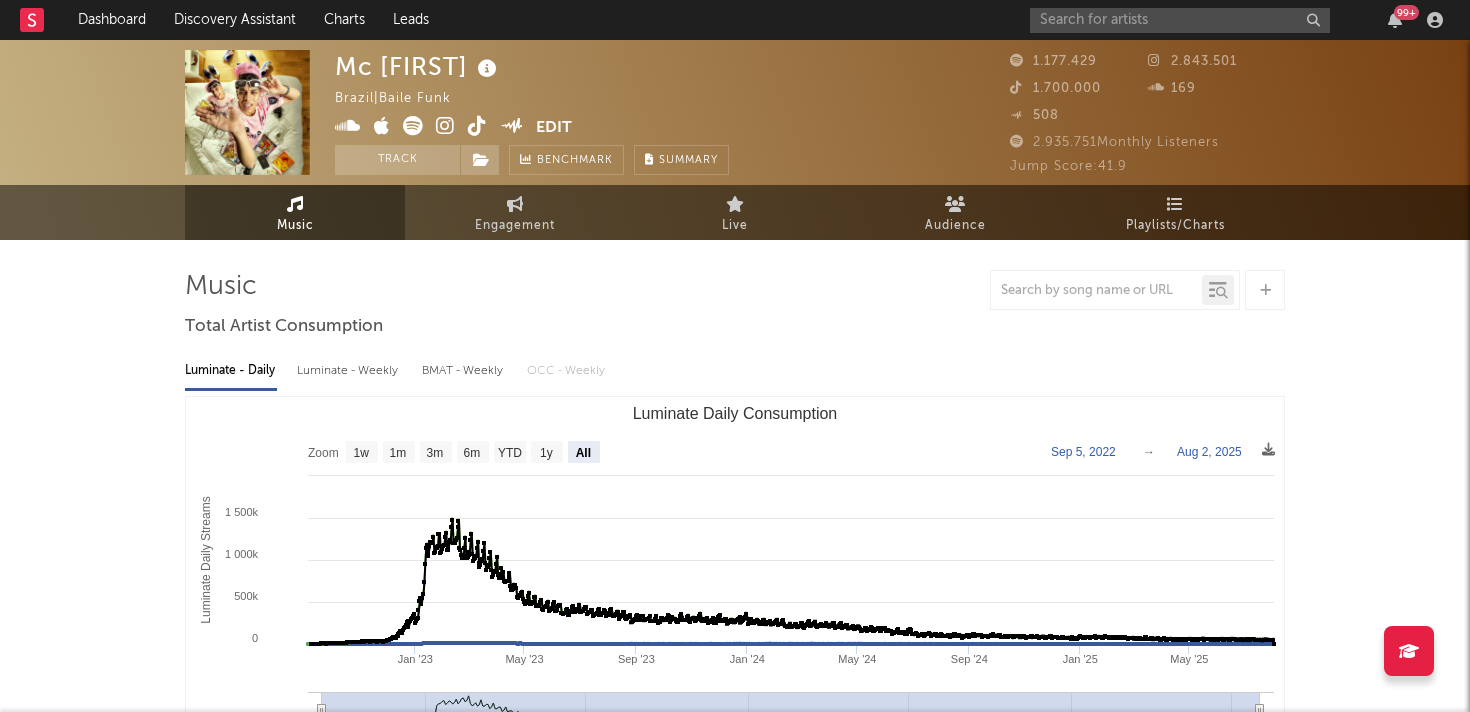 click at bounding box center (295, 204) 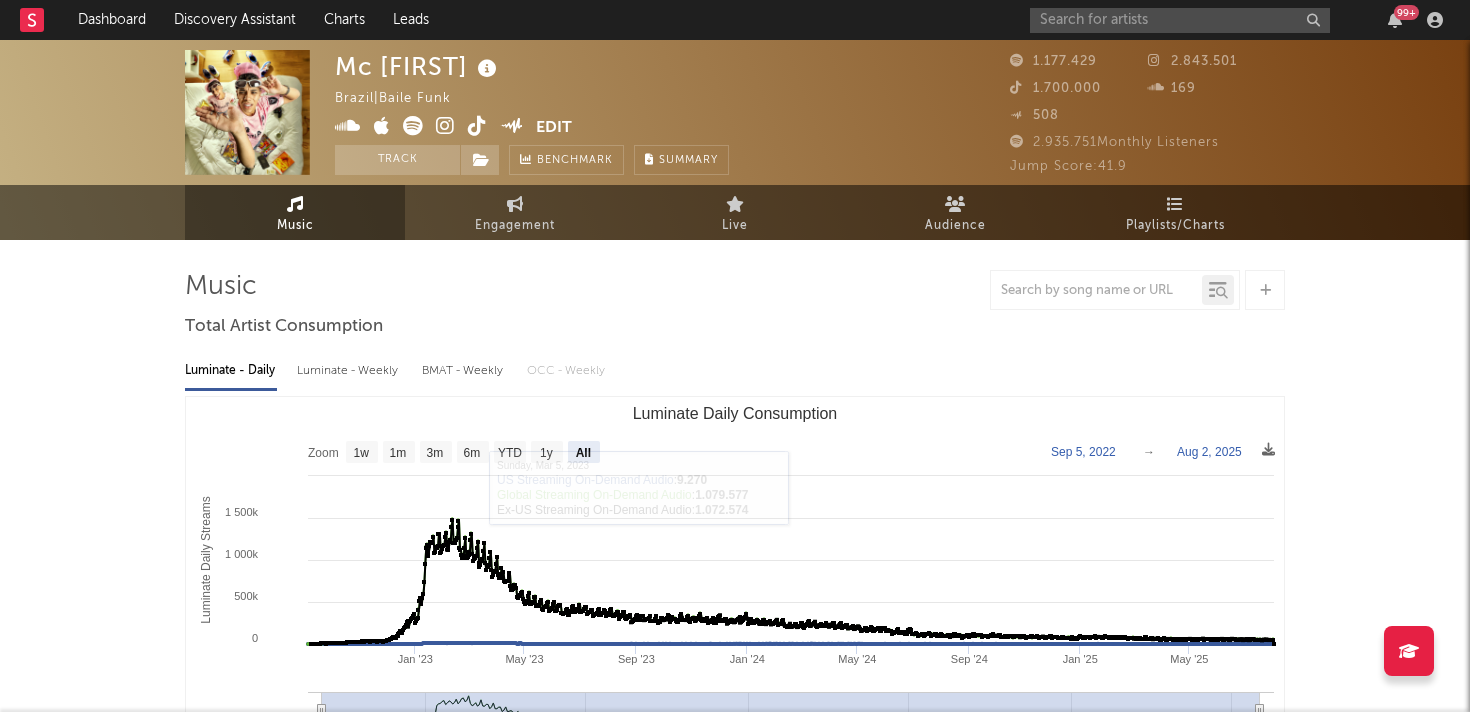 click at bounding box center [735, 290] 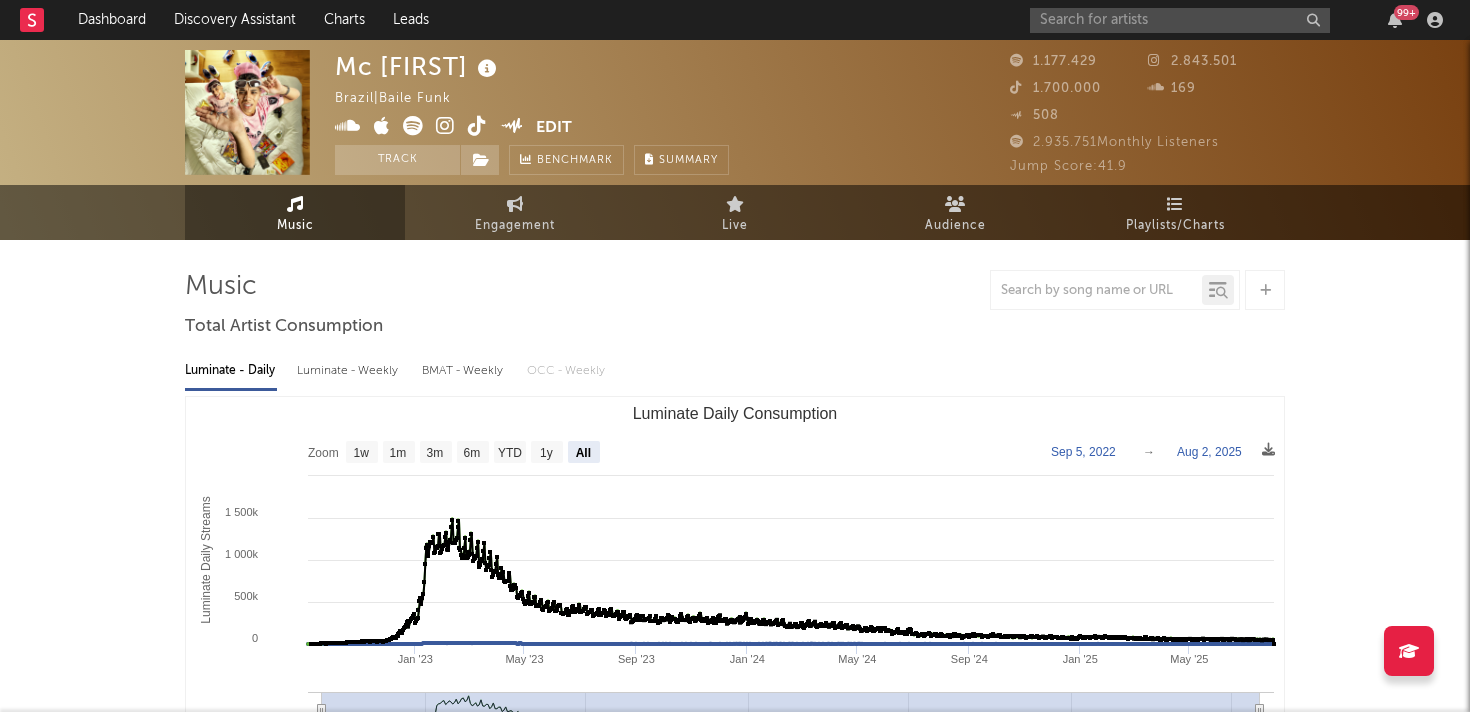 click 